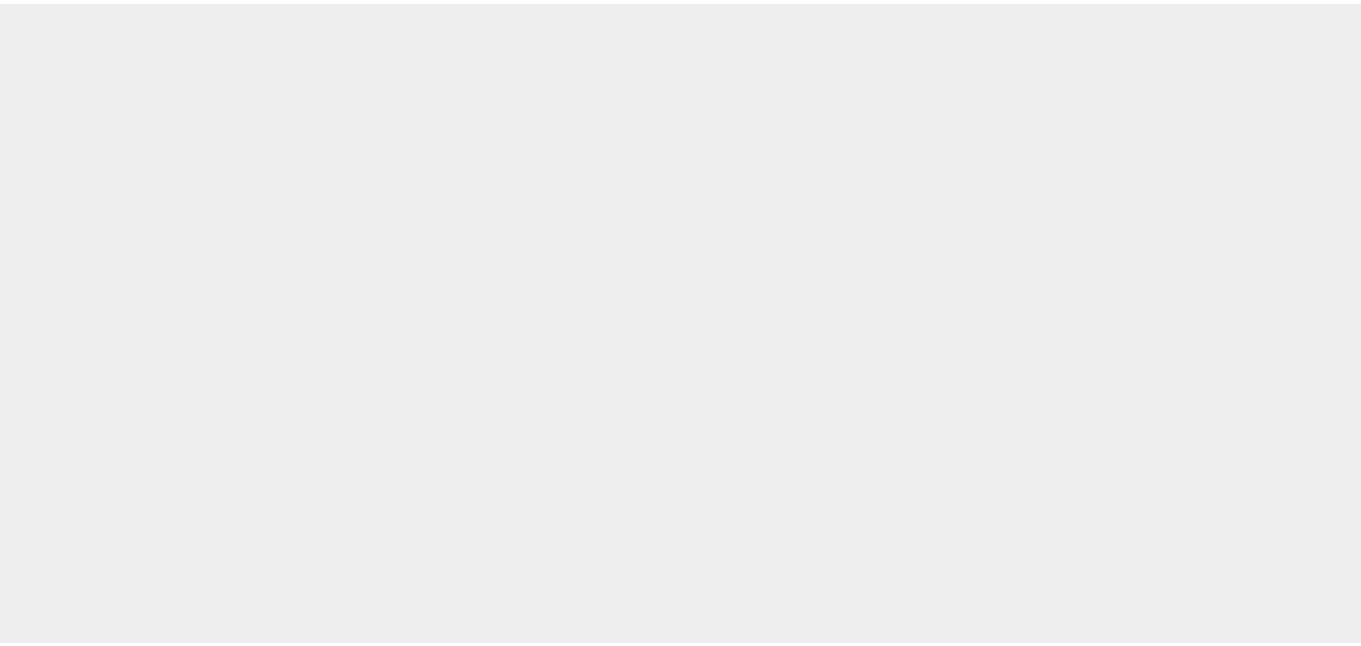 scroll, scrollTop: 0, scrollLeft: 0, axis: both 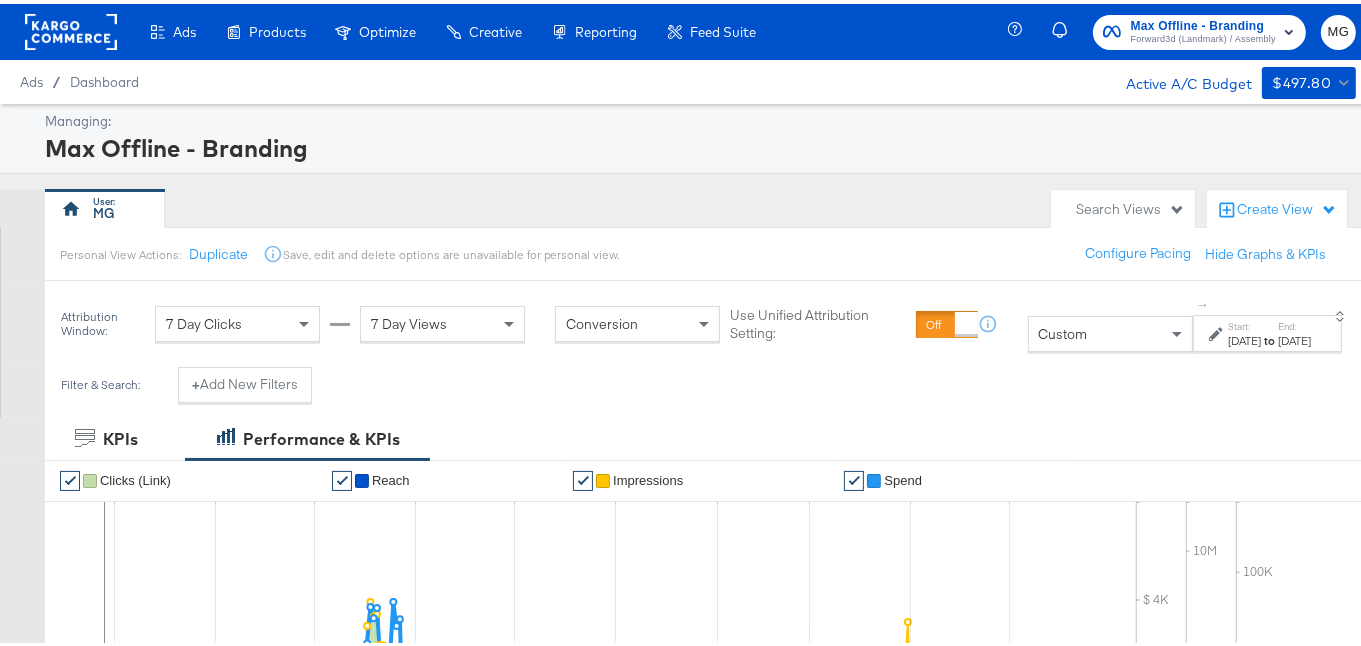 click on "Max Offline - Branding" at bounding box center (1203, 22) 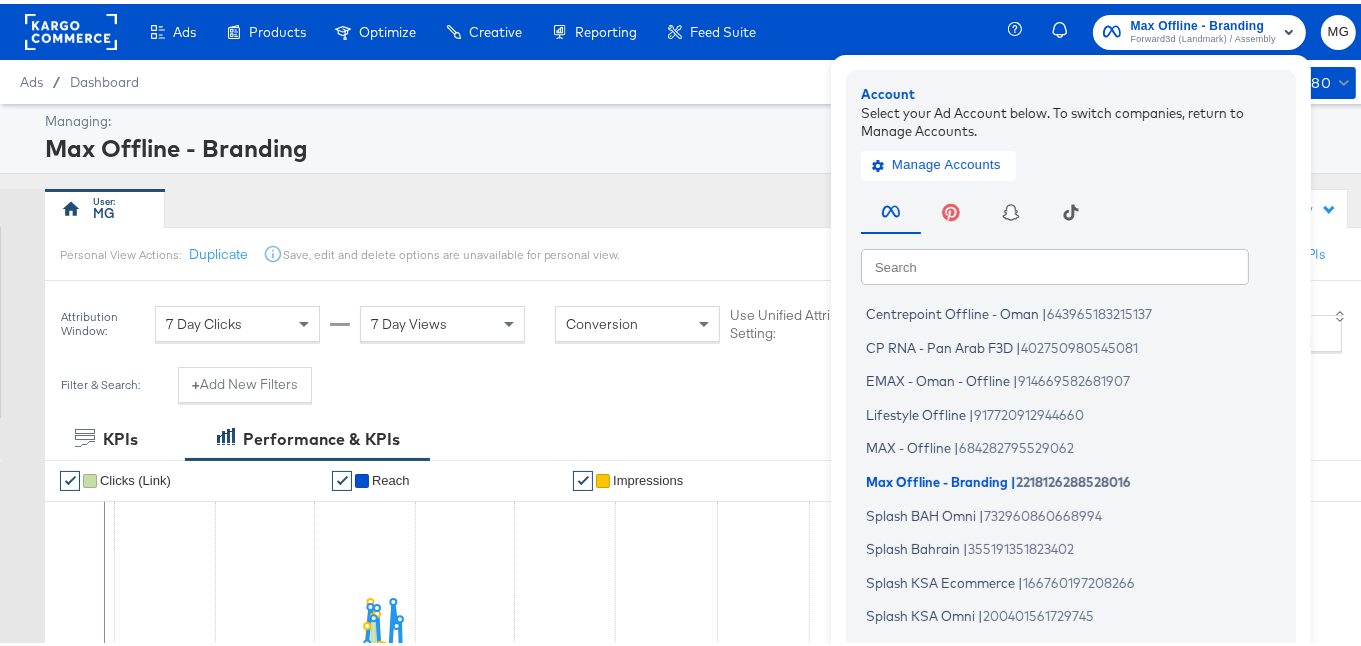 click on "Centrepoint Offline - Oman    |  643965183215137 CP RNA - Pan Arab F3D    |  402750980545081 EMAX - Oman - Offline    |  914669582681907 Lifestyle Offline    |  917720912944660 MAX - Offline    |  684282795529062 Max Offline - Branding    |  2218126288528016 Splash BAH Omni    |  732960860668994 Splash Bahrain    |  355191351823402 Splash KSA Ecommerce    |  166760197208266 Splash KSA Omni    |  200401561729745 Splash Kuwait    |  2921322391215917 Splash KWT Omni    |  717663485551849 Splash RNA - Pan Arab F3D    |  2870116626441250 Splash UAE Ecommerce    |  2113566502003085 Splash UAE Omni    |  752970455308457" at bounding box center (1076, 545) 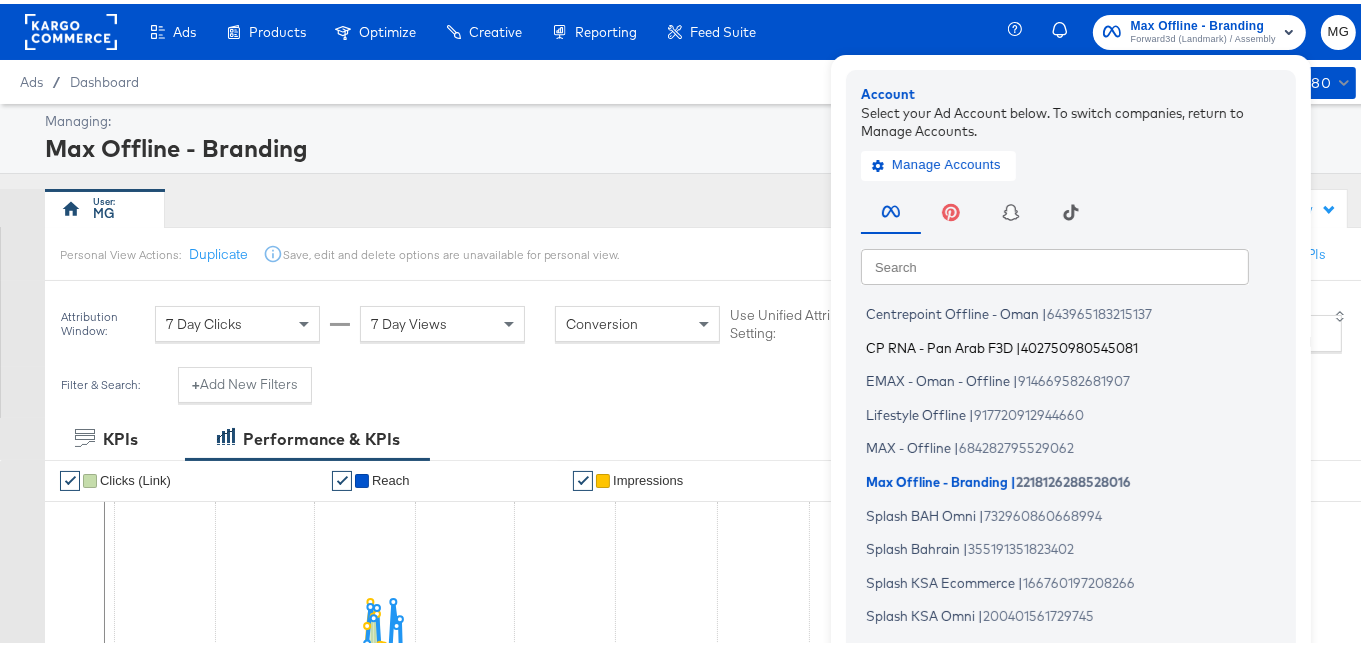 click on "402750980545081" at bounding box center [1079, 343] 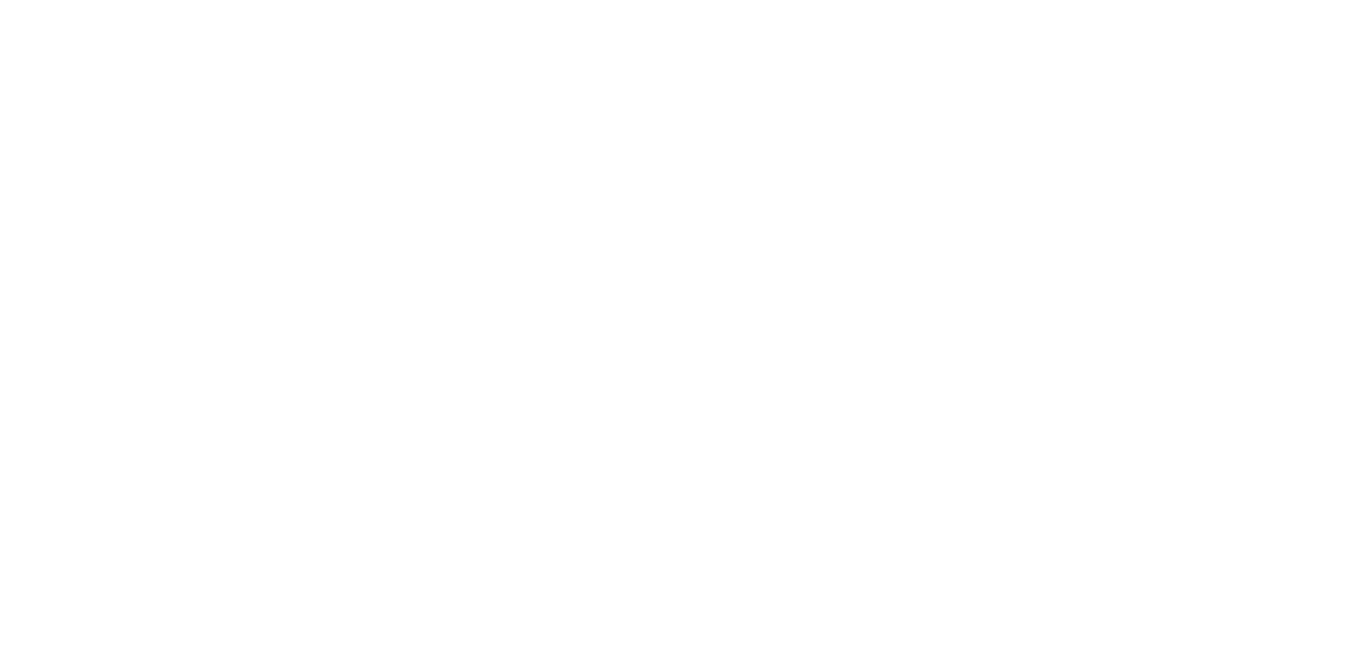 scroll, scrollTop: 0, scrollLeft: 0, axis: both 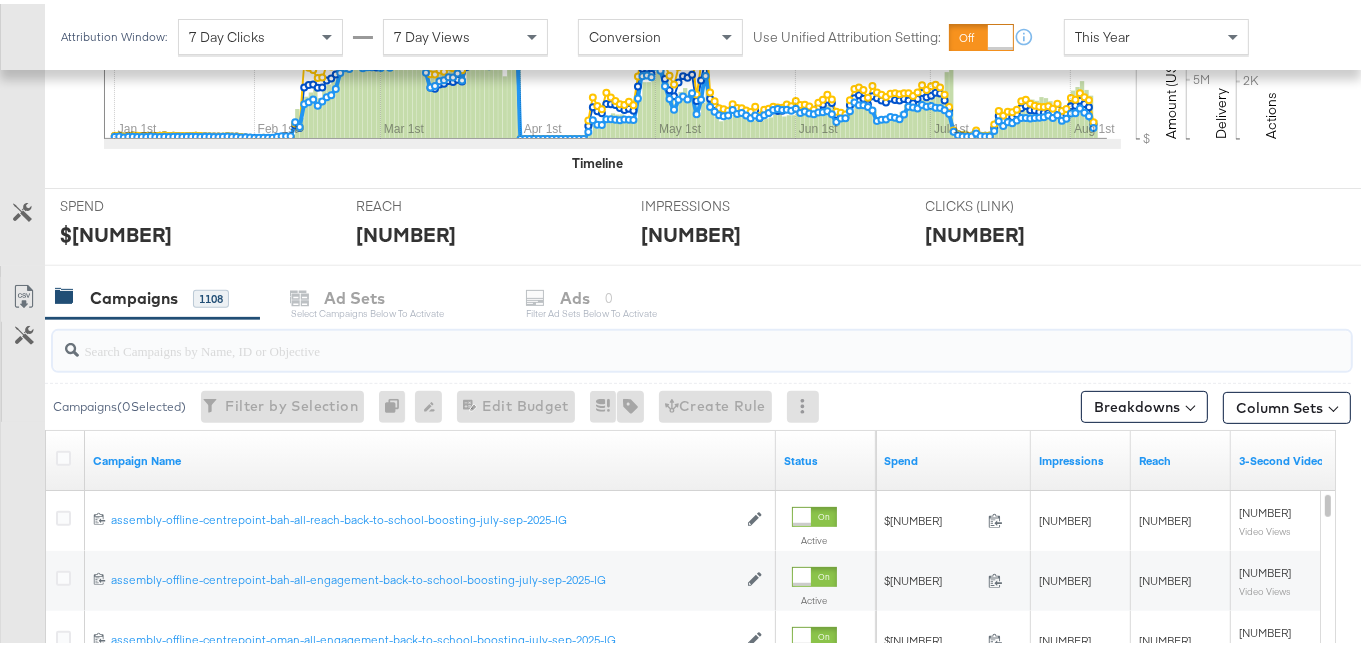 click at bounding box center [657, 338] 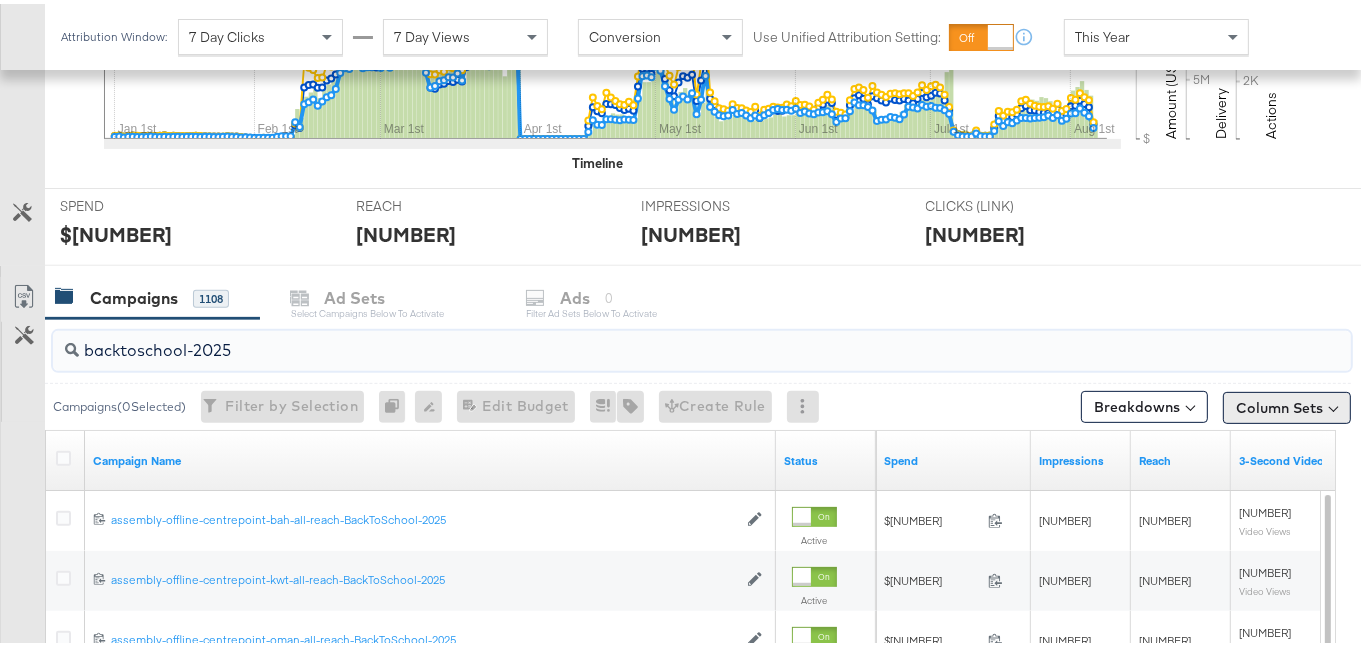 click on "Column Sets" at bounding box center [1287, 404] 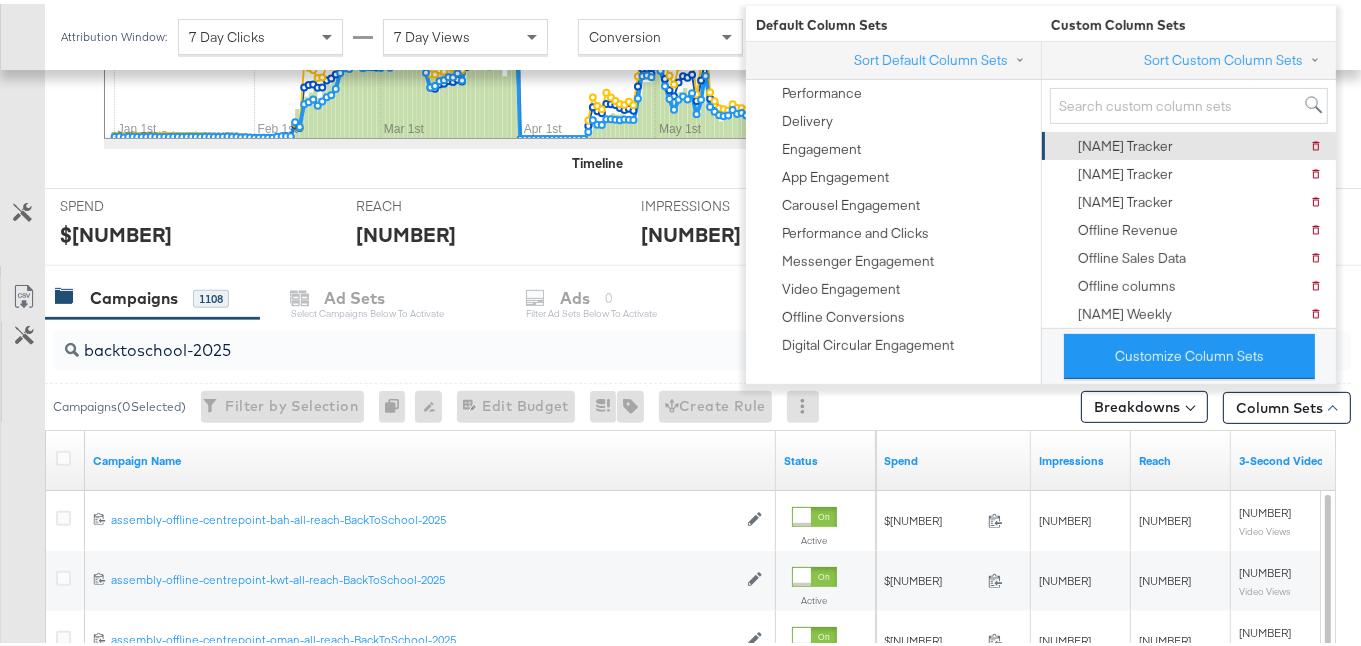 click on "[NAME] Tracker" at bounding box center [1125, 142] 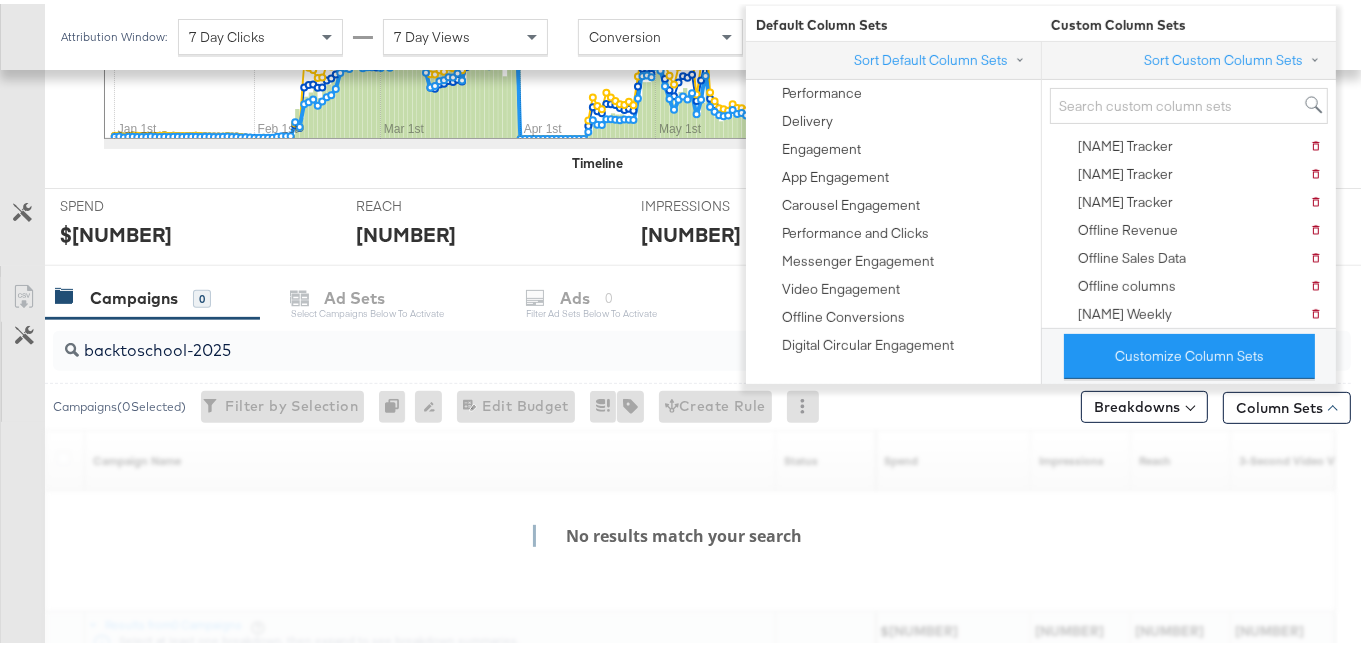 click on "KPIs Performance   KPIs Customize KPIs ✔ Clicks (Link) ✔ Reach ✔ Impressions ✔ Spend KPIs [MONTH] 1st [MONTH] 1st [MONTH] 1st [MONTH] 1st [MONTH] 1st [MONTH] 1st [MONTH] 1st [MONTH] 1st $  $ [NUMBER]K $ [NUMBER]K $ [NUMBER]K Amount (USD) [NUMBER]M [NUMBER]M [NUMBER]M [NUMBER]M [NUMBER]M Delivery [NUMBER]K [NUMBER]K [NUMBER]K [NUMBER]K [NUMBER]K Actions Timeline SPEND SPEND $[NUMBER] REACH REACH [NUMBER] IMPRESSIONS IMPRESSIONS [NUMBER] CLICKS (LINK) CLICKS (LINK) [NUMBER] Campaigns [NUMBER] Ad Sets Select Campaigns below to activate Ads [NUMBER] Filter Ad Sets below to activate backtoschool-[YEAR] Campaigns  ( [NUMBER]  Selected) Filter by Selection Filter  [NUMBER] campaigns [NUMBER] Rename  [NUMBER] campaigns   Edit  [NUMBER]  Campaign  Budgets Edit Budget Edit Spending Limit For  [NUMBER] campaigns Tags for  [NUMBER] campaigns   Create Rule Breakdowns Column Sets Customize KPIs Export as CSV No results match your search Campaign Name Sorting Unavailable Status Sorting Unavailable Spend Sorting Unavailable Impressions Sorting Unavailable Reach Sorting Unavailable 3-Second Video Views Sorting Unavailable Results from  [NUMBER]   Campaigns    $[NUMBER]    Total Spend [NUMBER]" at bounding box center [688, 282] 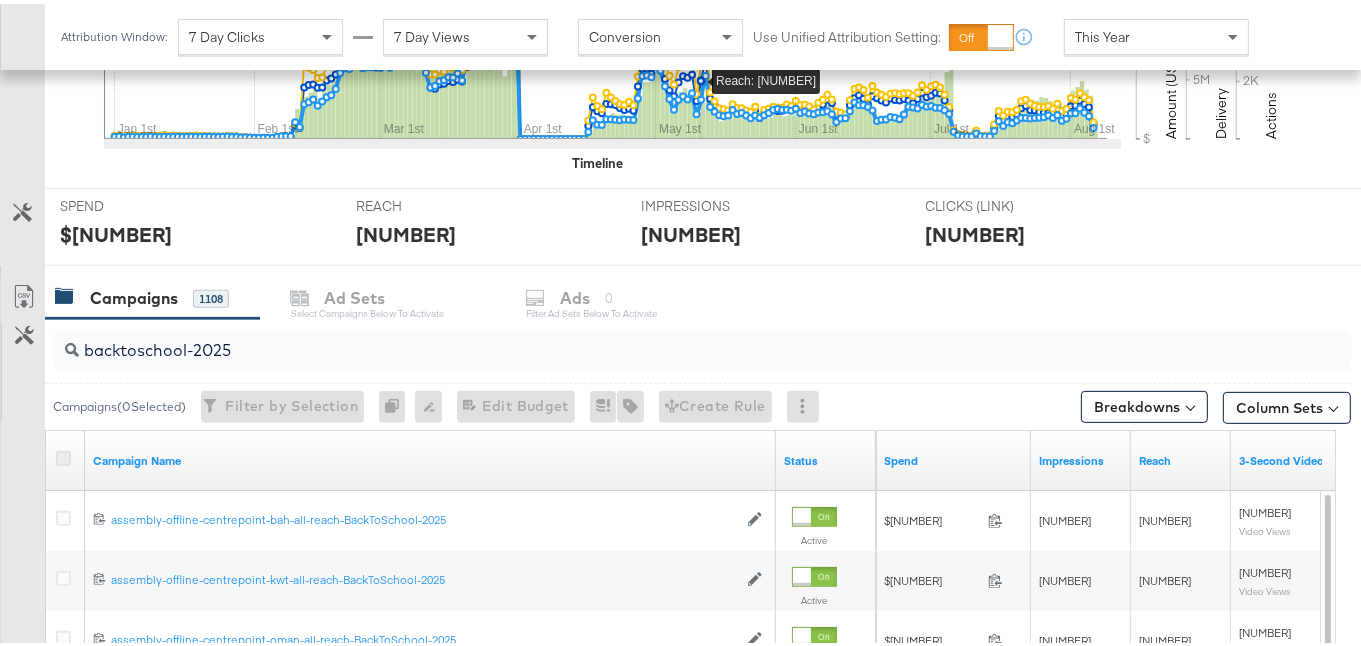 click at bounding box center [63, 454] 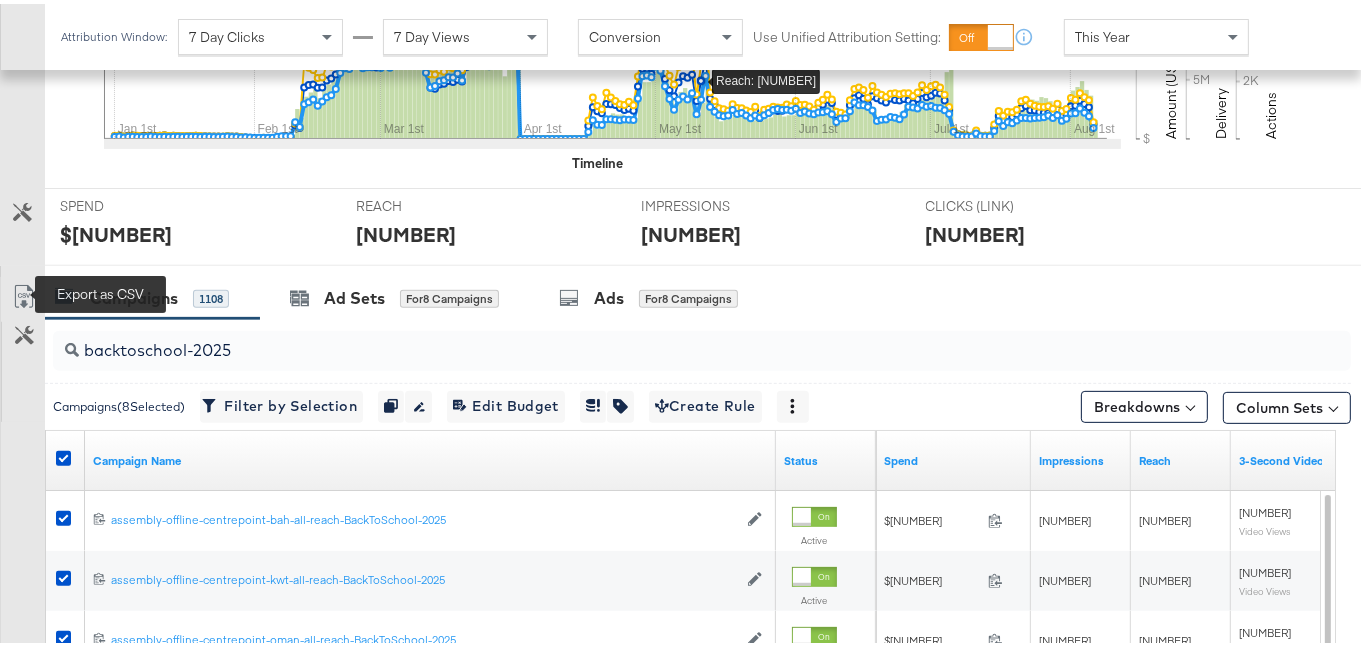 click 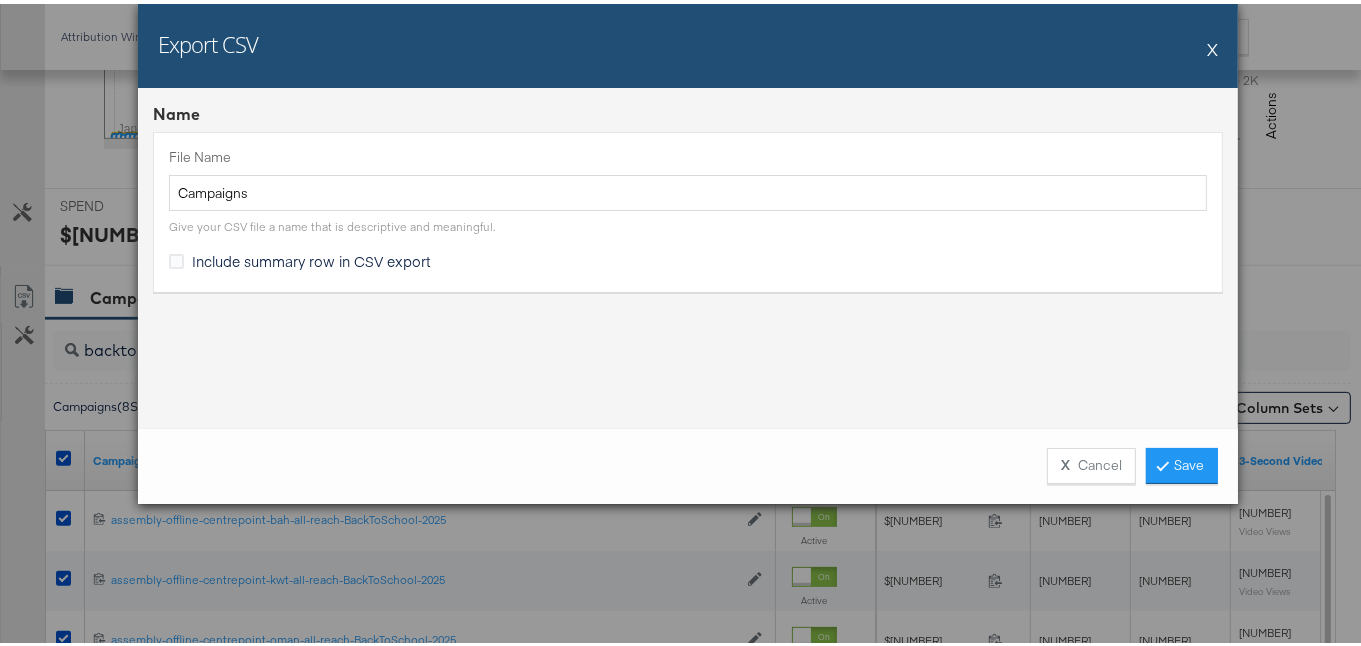 click on "Include summary row in CSV export" at bounding box center (311, 257) 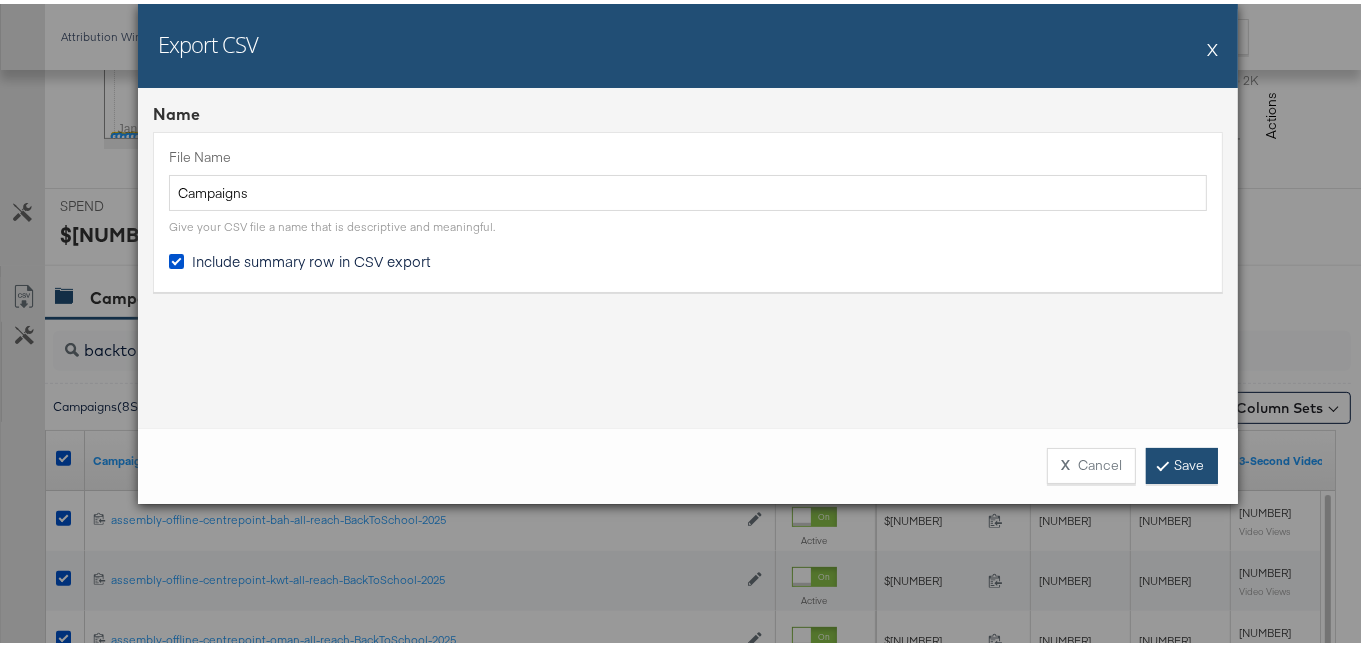 click on "Save" at bounding box center [1182, 462] 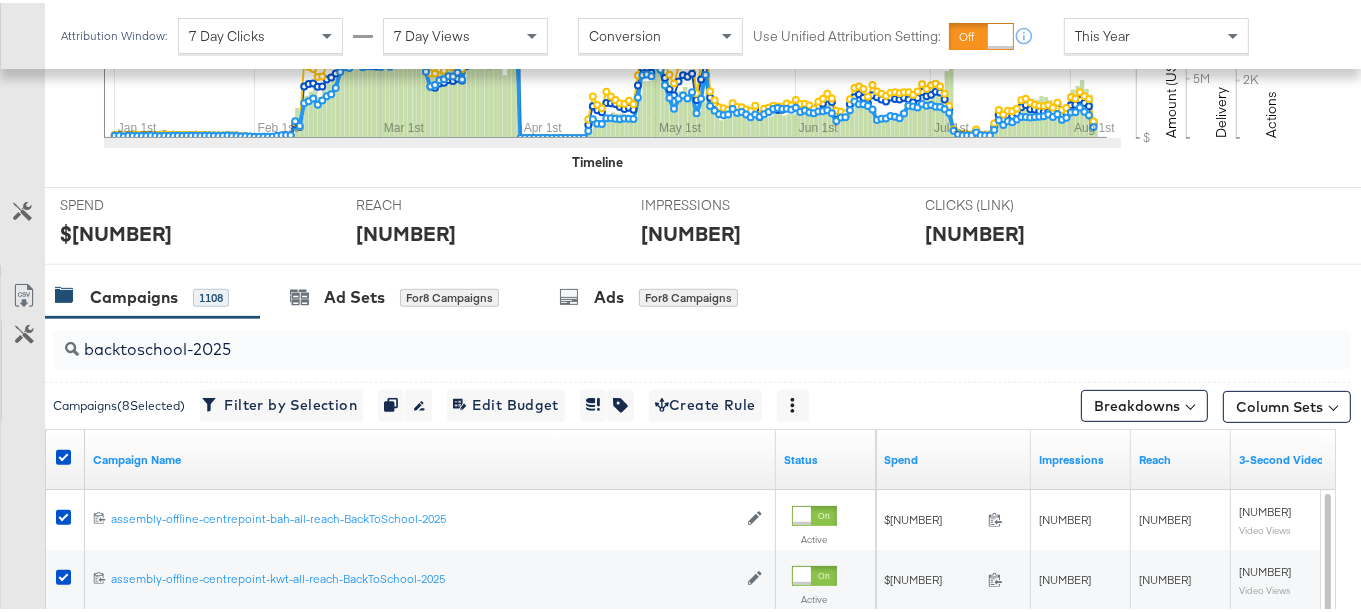 click on "backtoschool-2025" at bounding box center (657, 338) 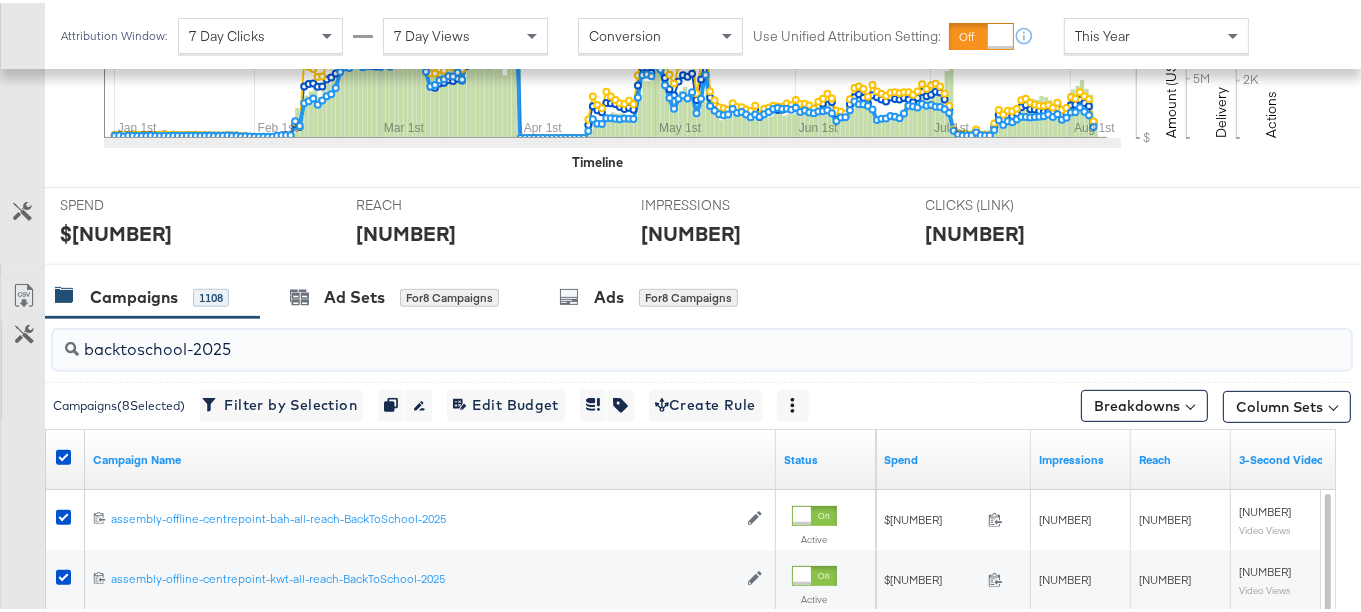 click on "backtoschool-2025" at bounding box center (657, 338) 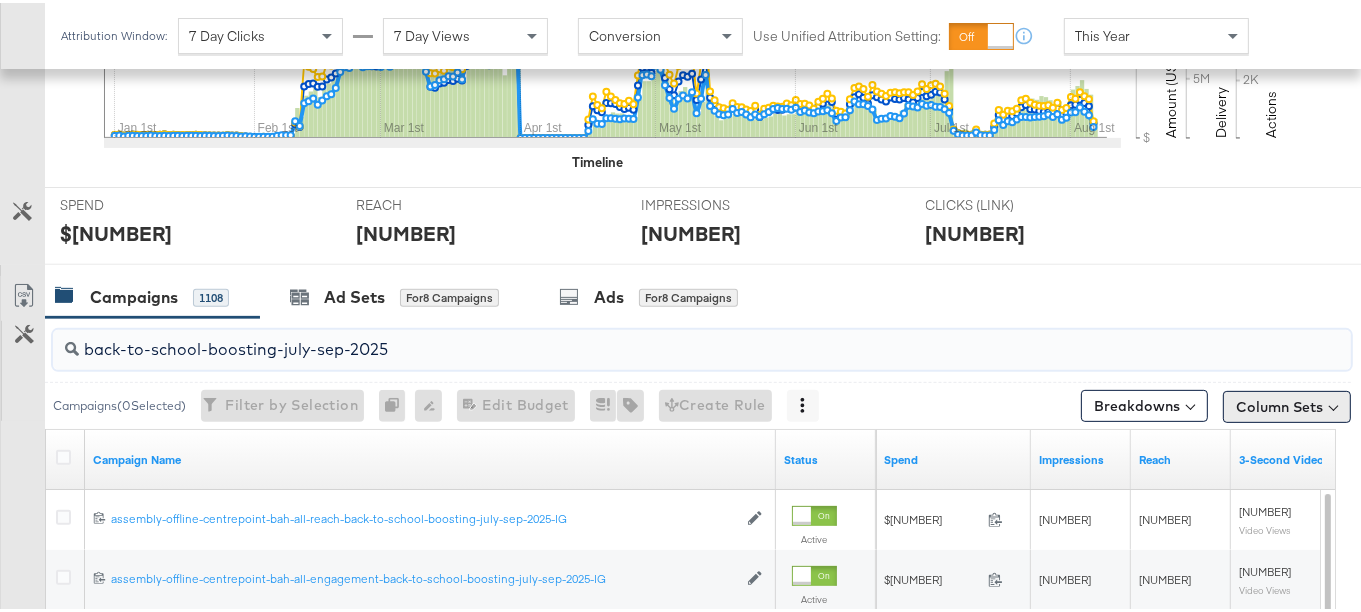 type on "back-to-school-boosting-july-sep-2025" 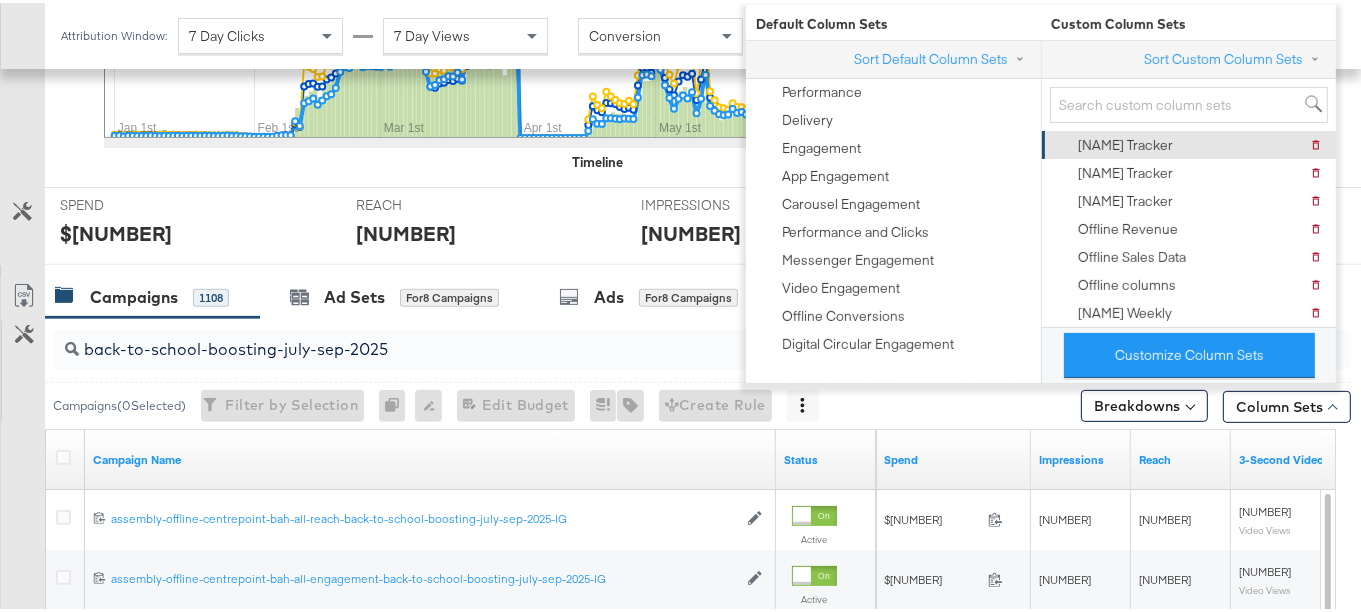 click on "[NAME] Tracker" at bounding box center [1113, 142] 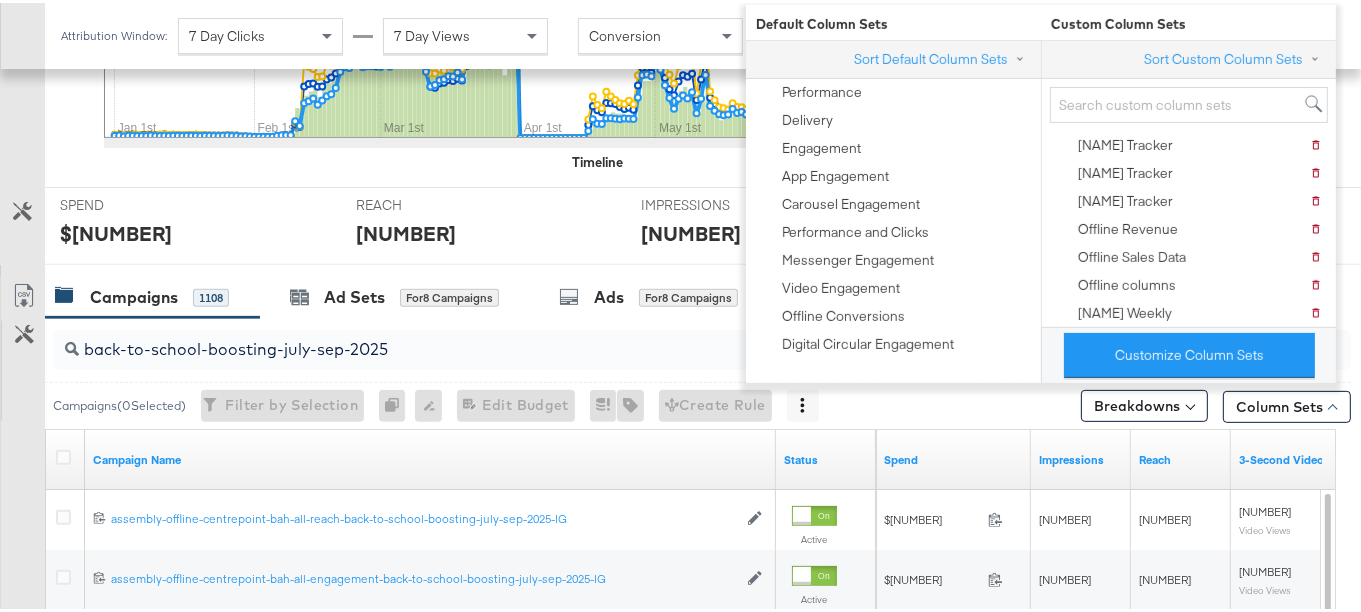 click at bounding box center [1363, 294] 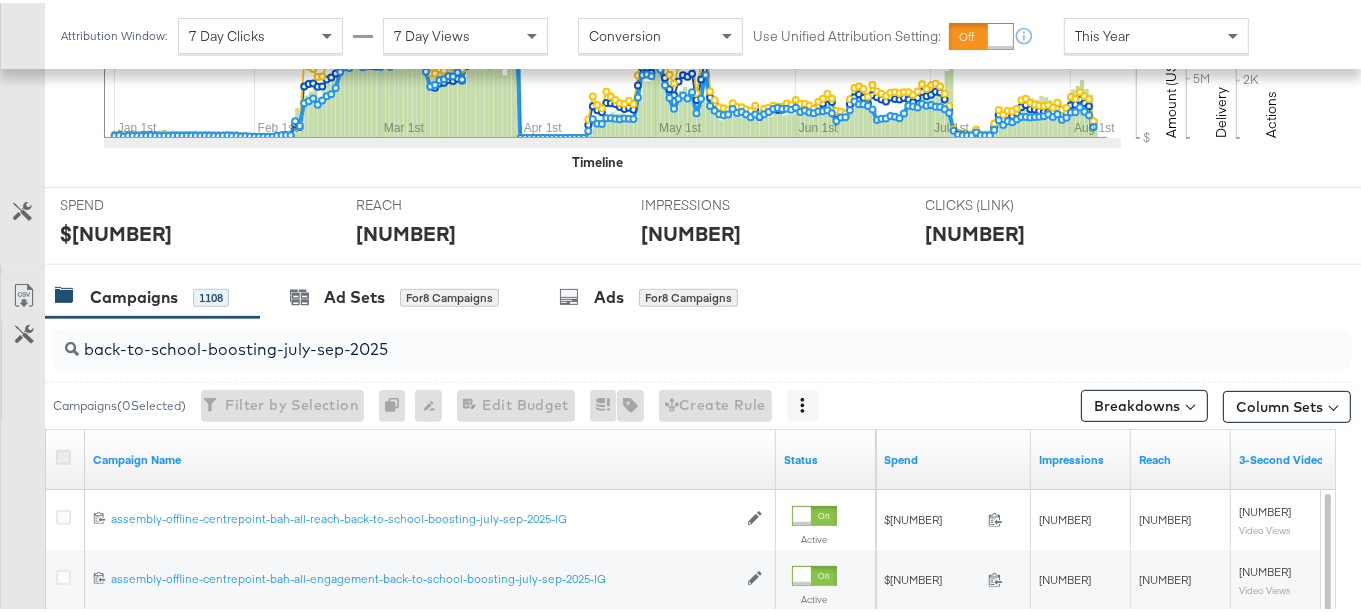 click at bounding box center [63, 454] 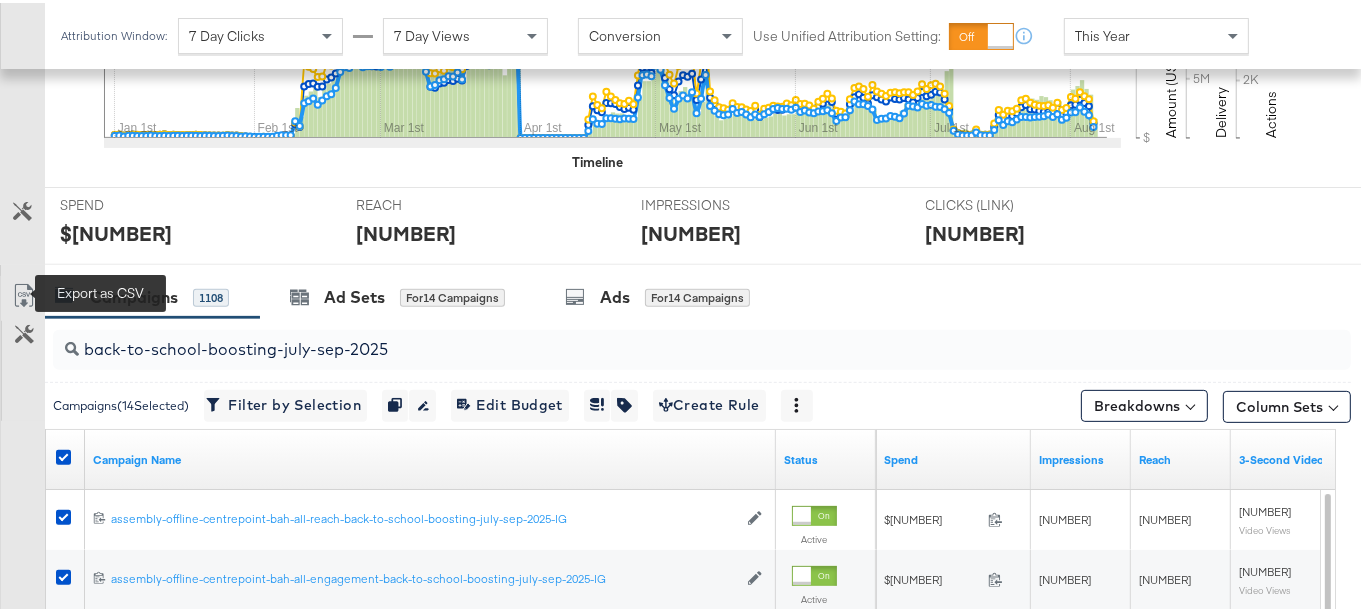 click 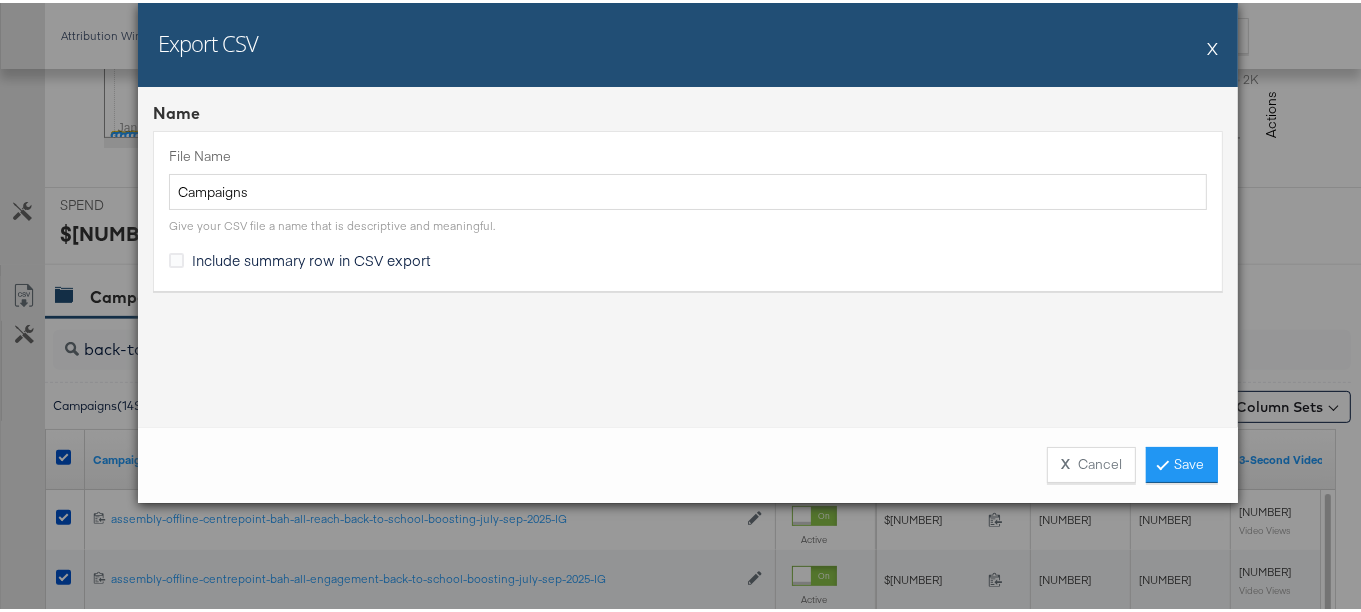 click on "Include summary row in CSV export" at bounding box center (311, 257) 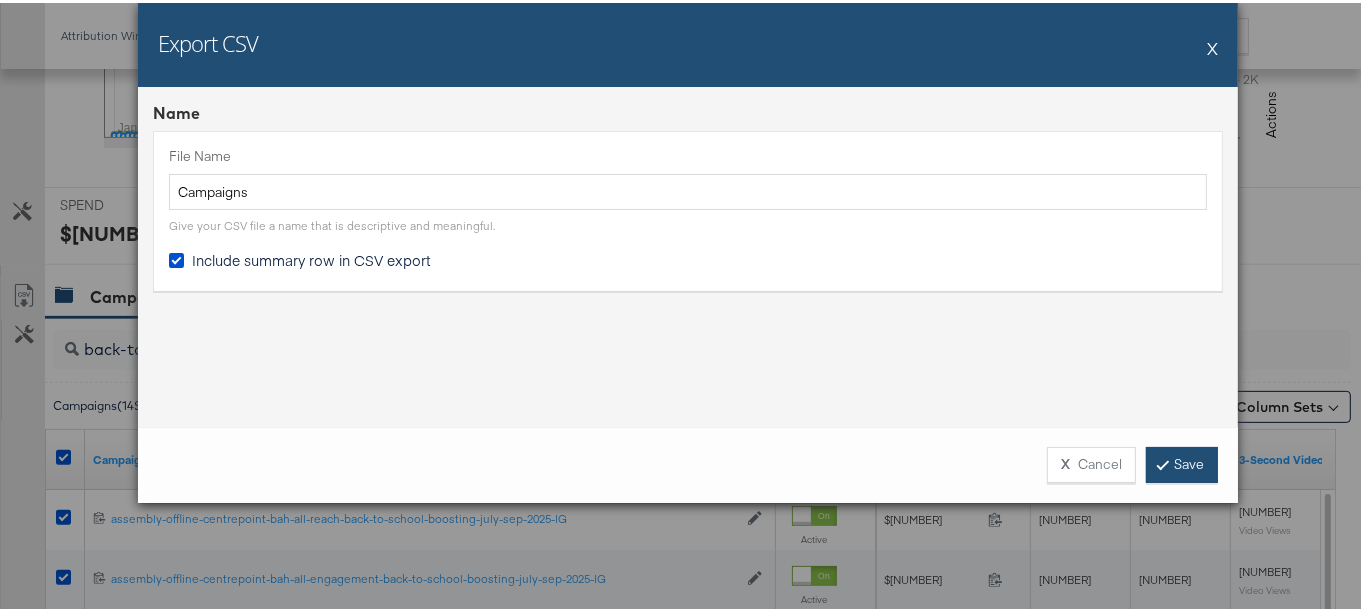 click at bounding box center (1163, 461) 